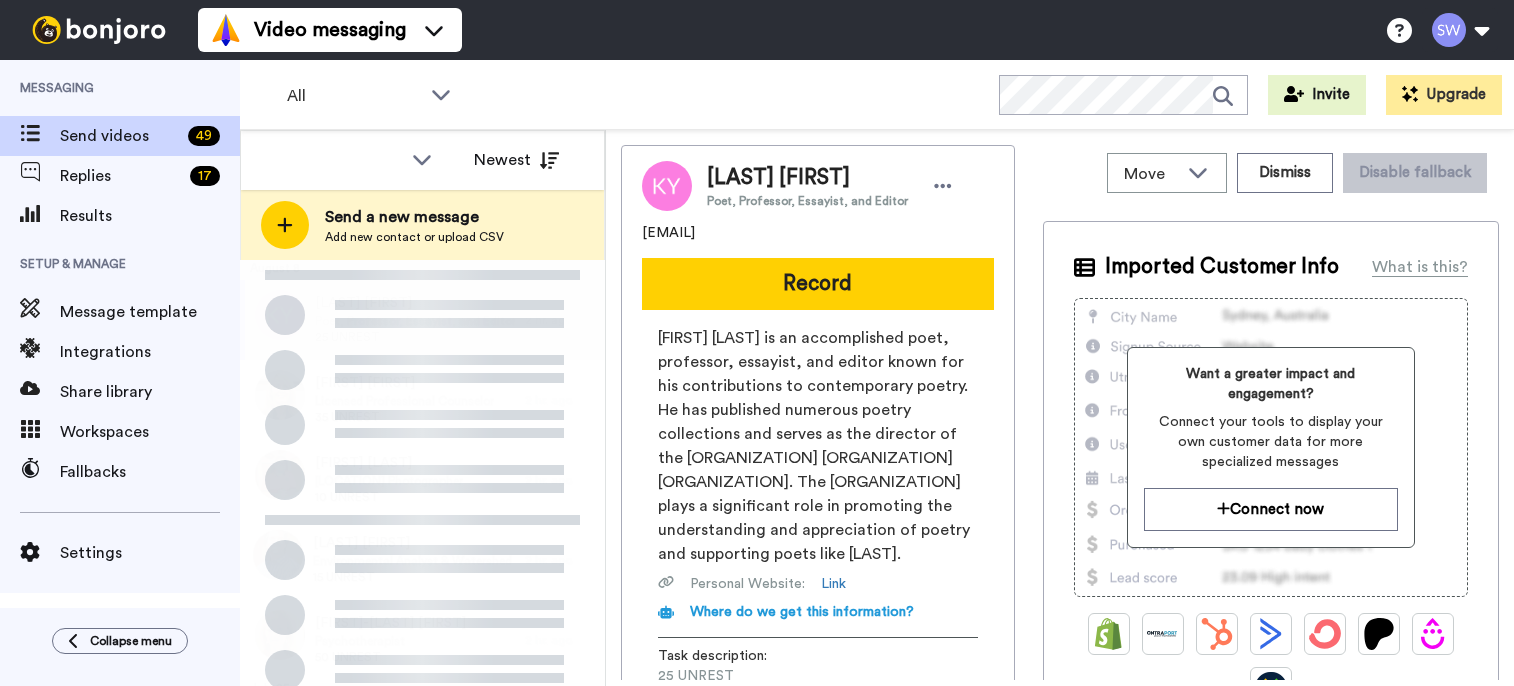 scroll, scrollTop: 0, scrollLeft: 0, axis: both 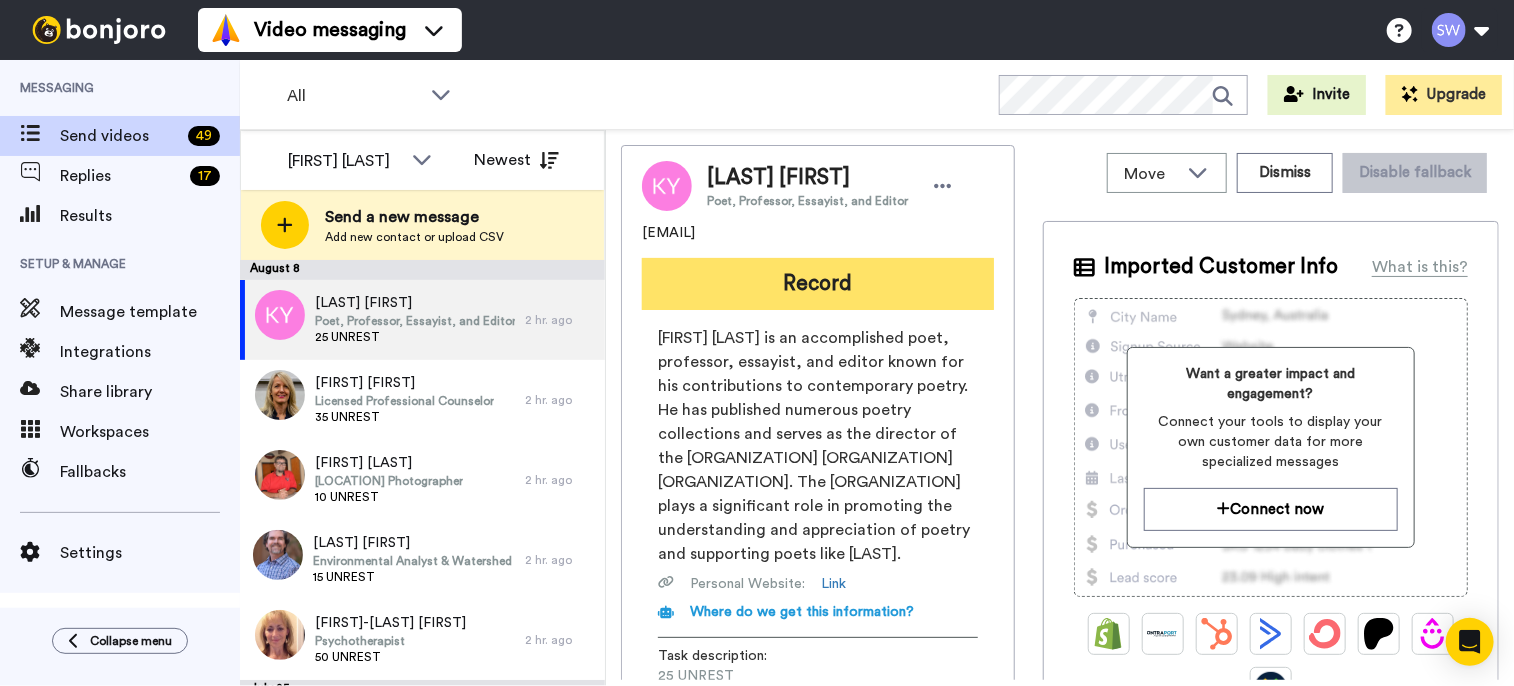 click on "Record" at bounding box center [818, 284] 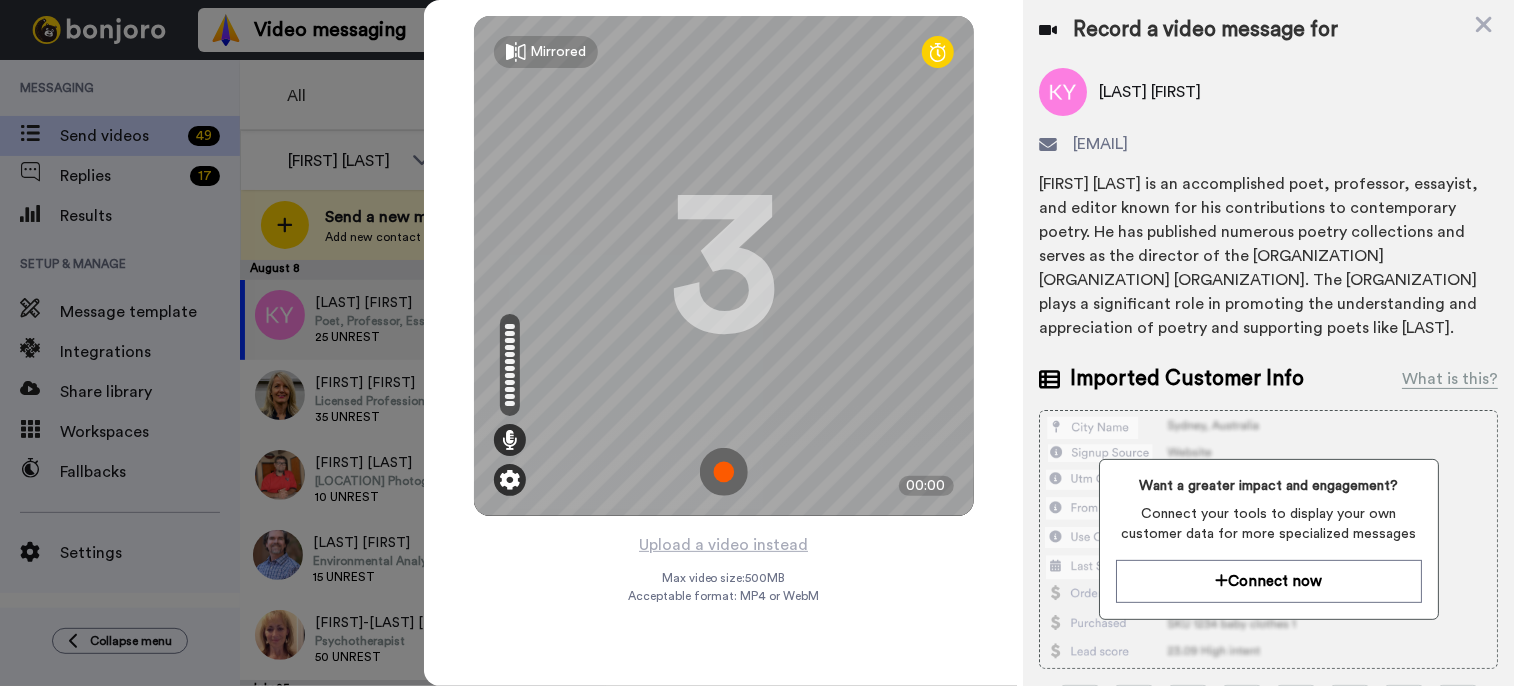 click at bounding box center [510, 480] 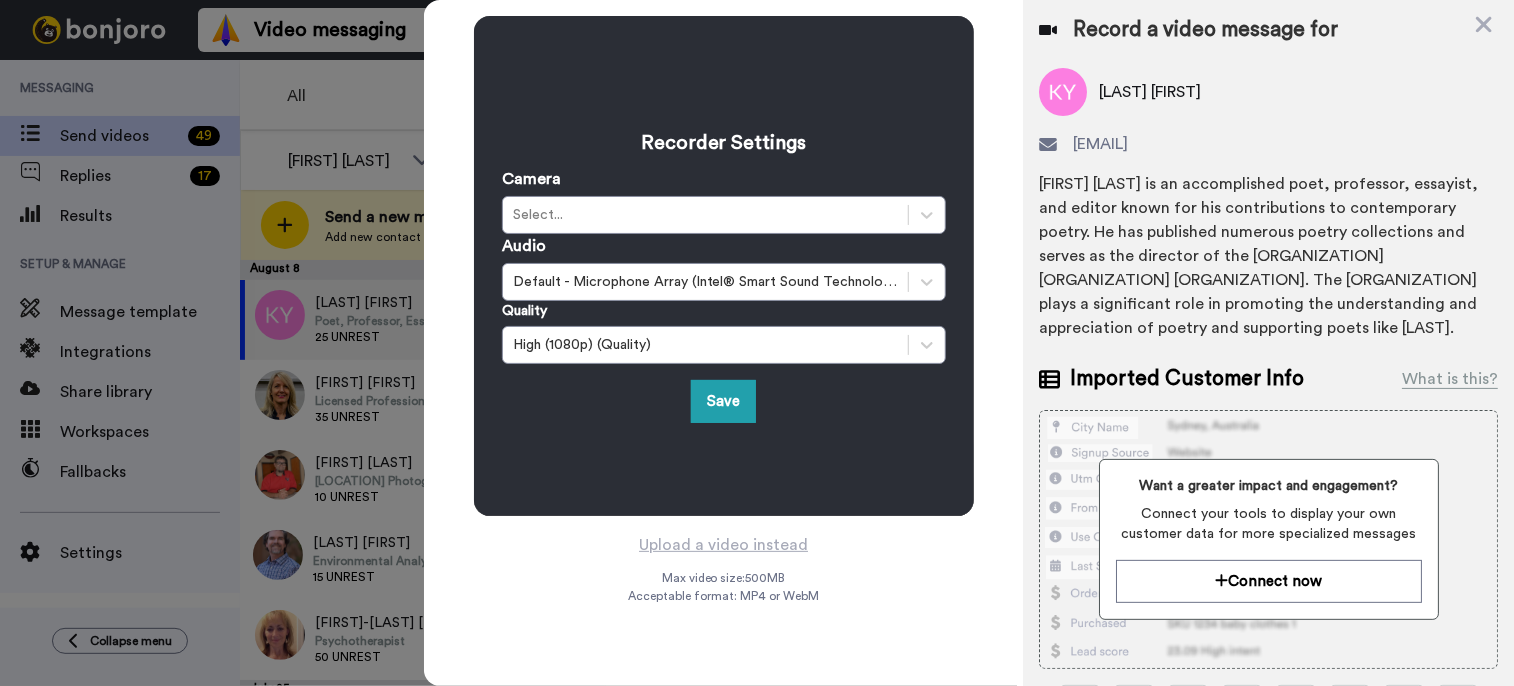 click on "Recorder Settings Camera Select... Audio Default - Microphone Array (Intel® Smart Sound Technology for Digital Microphones) Quality High (1080p) (Quality) Save Mirrored Redo 3  00:00 Upload a video instead Max video size:  500 MB Acceptable format: MP4 or WebM" at bounding box center (724, 343) 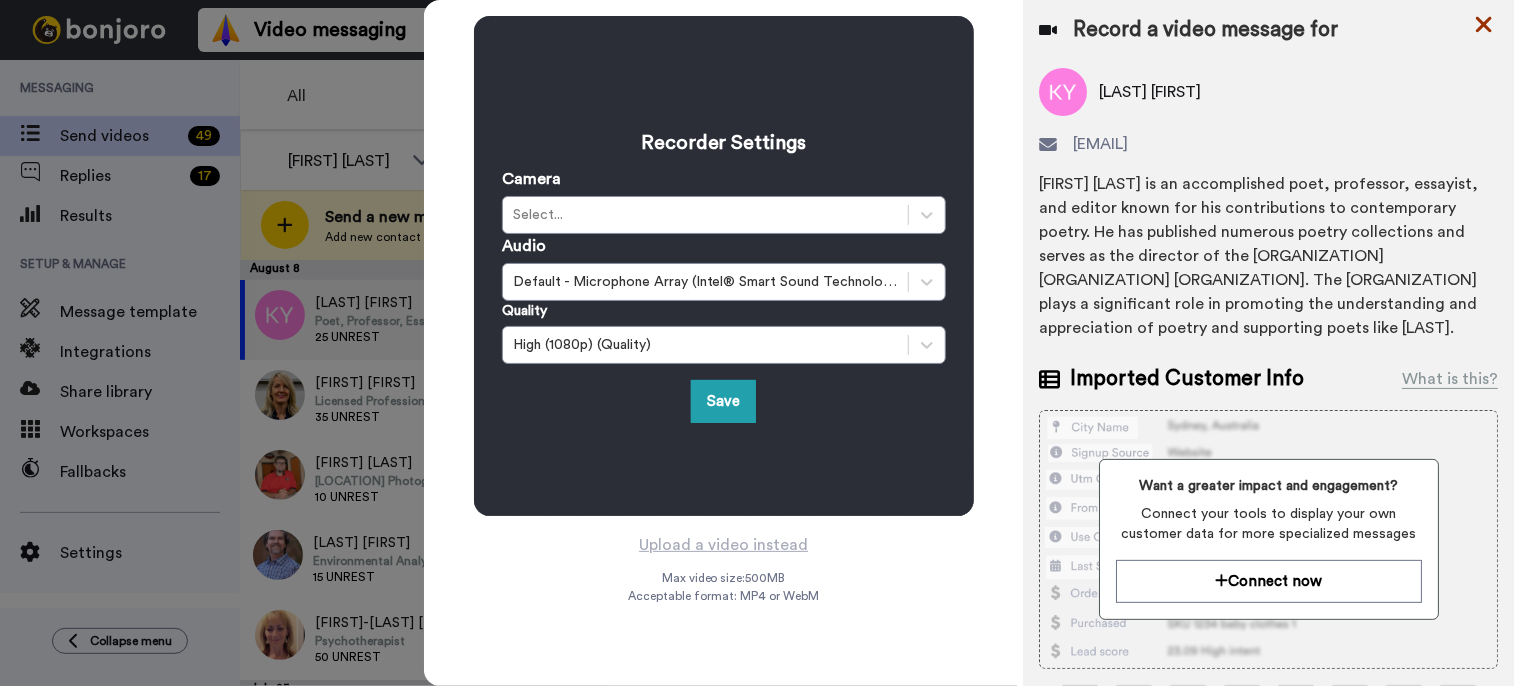 click 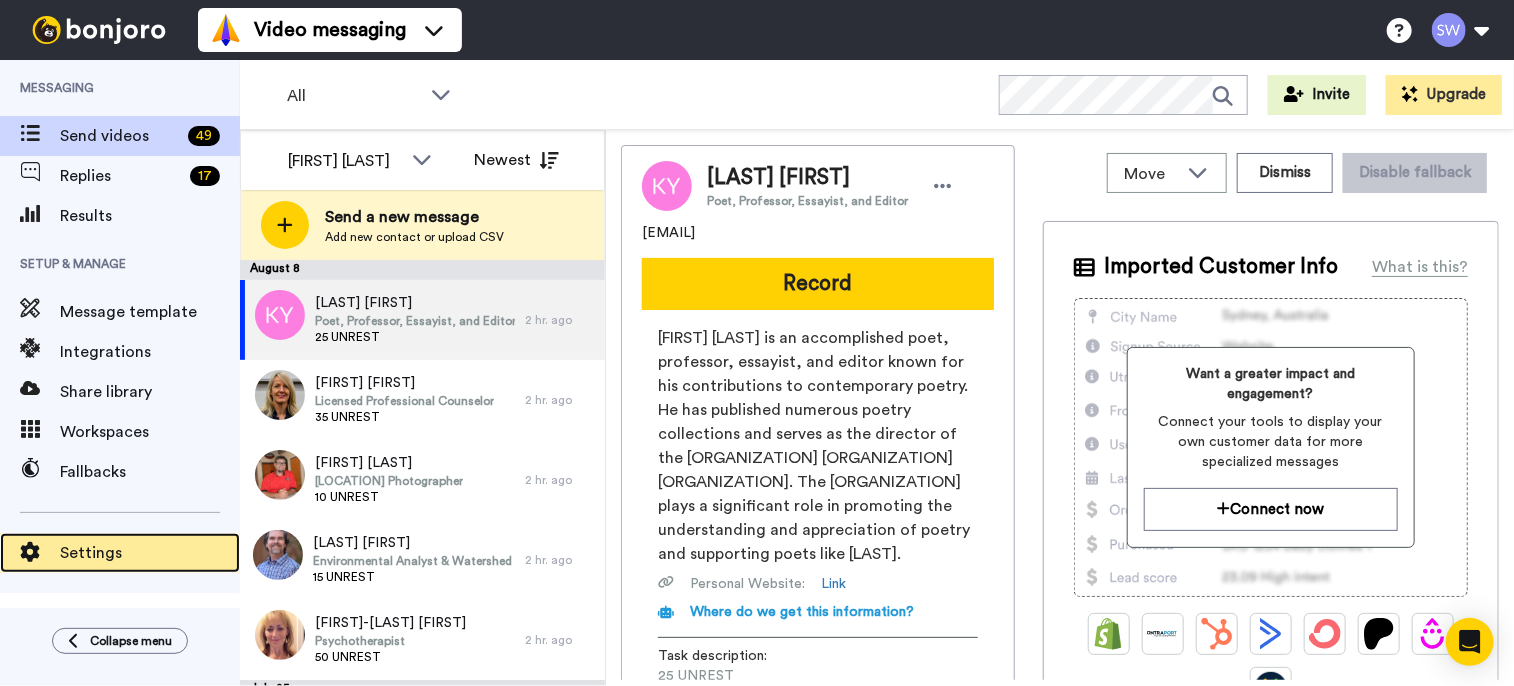 click on "Settings" at bounding box center (150, 553) 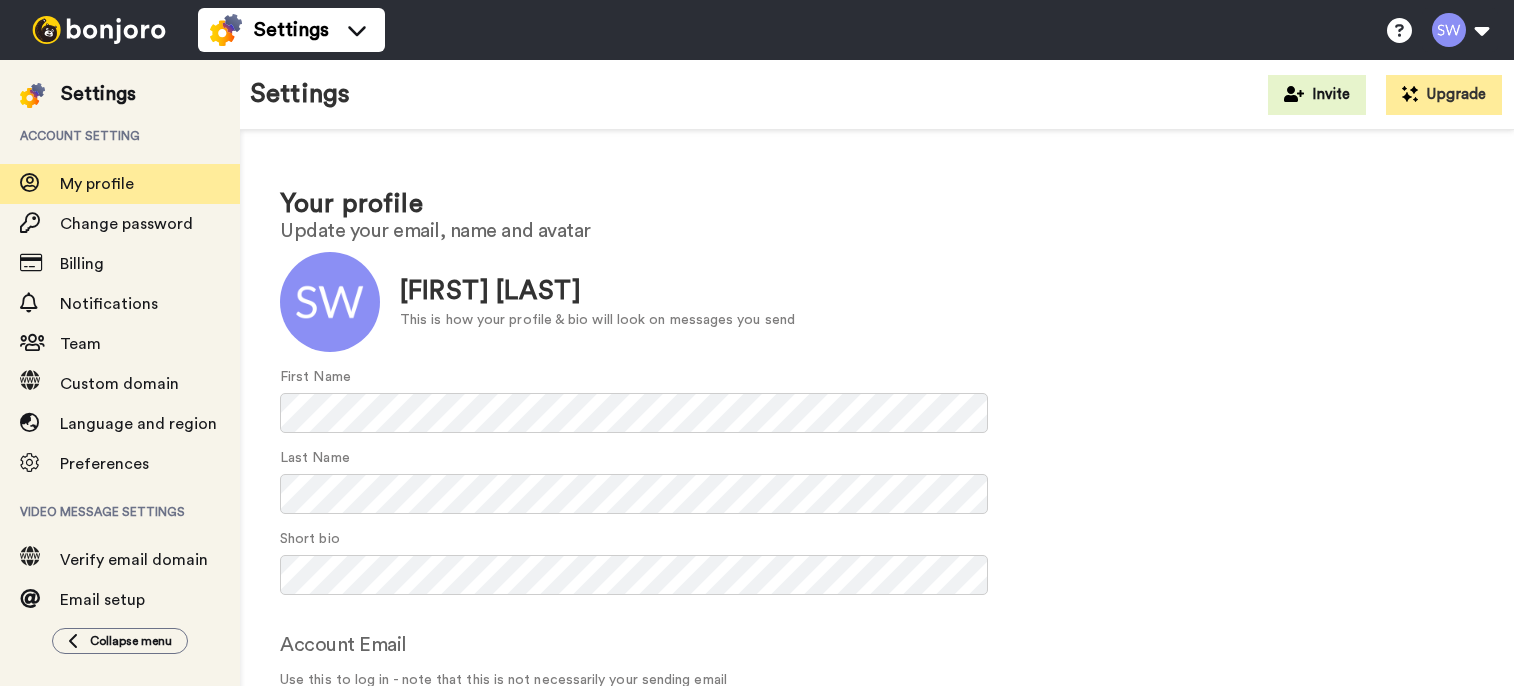 scroll, scrollTop: 0, scrollLeft: 0, axis: both 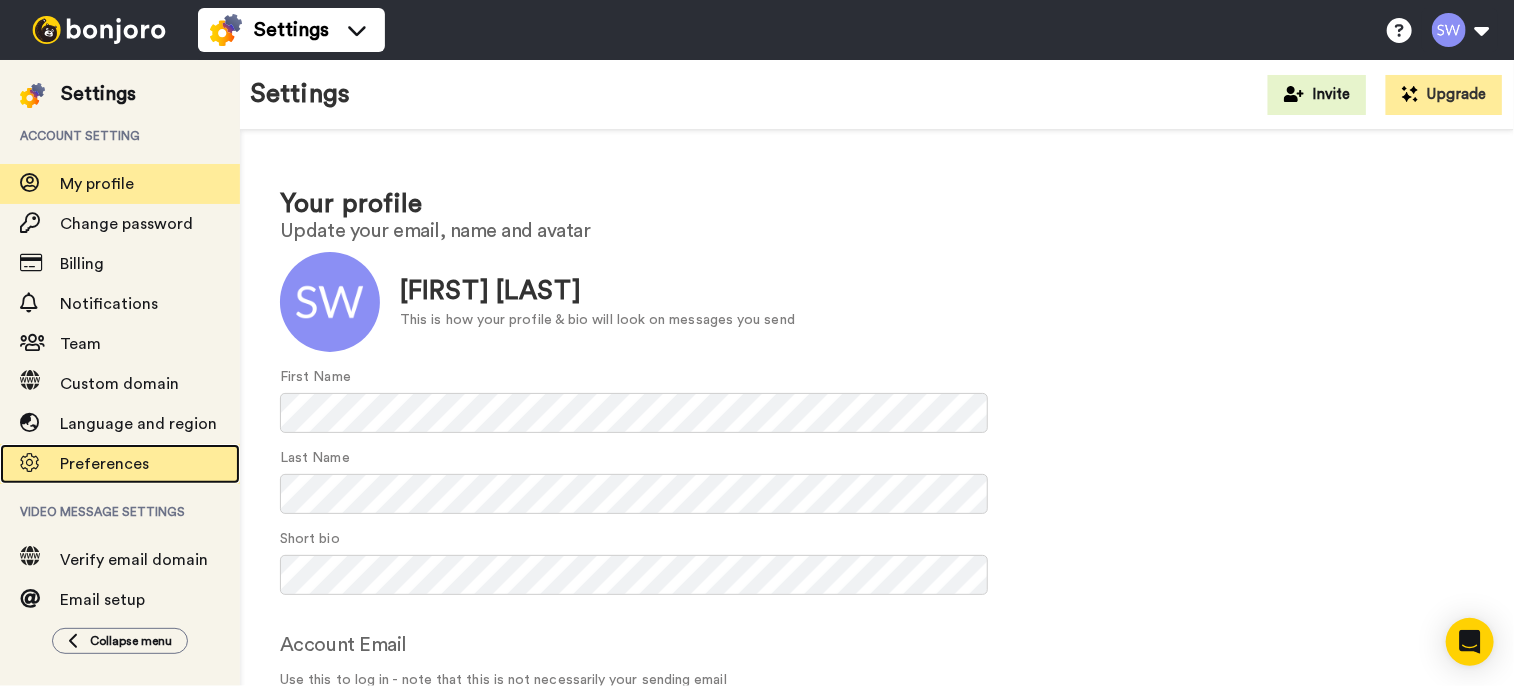 click on "Preferences" at bounding box center (150, 464) 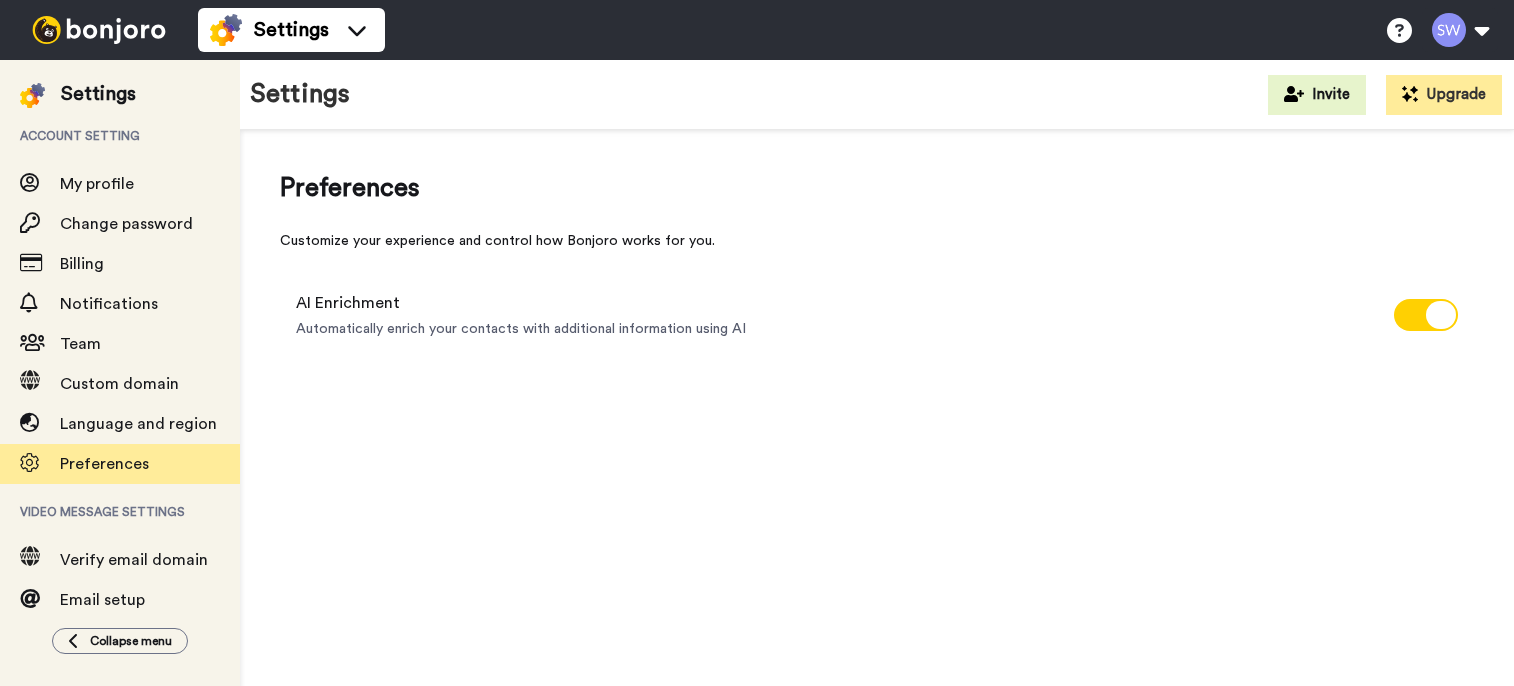 scroll, scrollTop: 0, scrollLeft: 0, axis: both 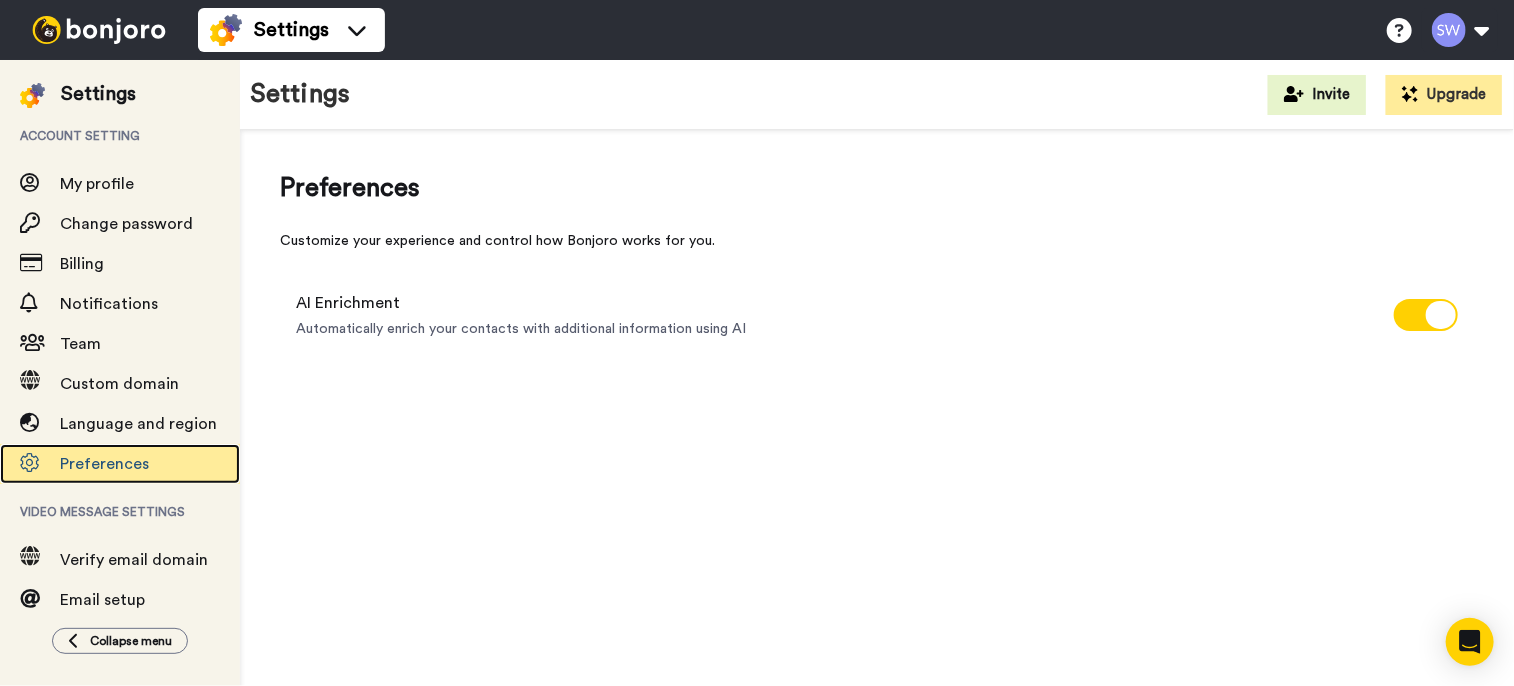 click on "Preferences" at bounding box center [150, 464] 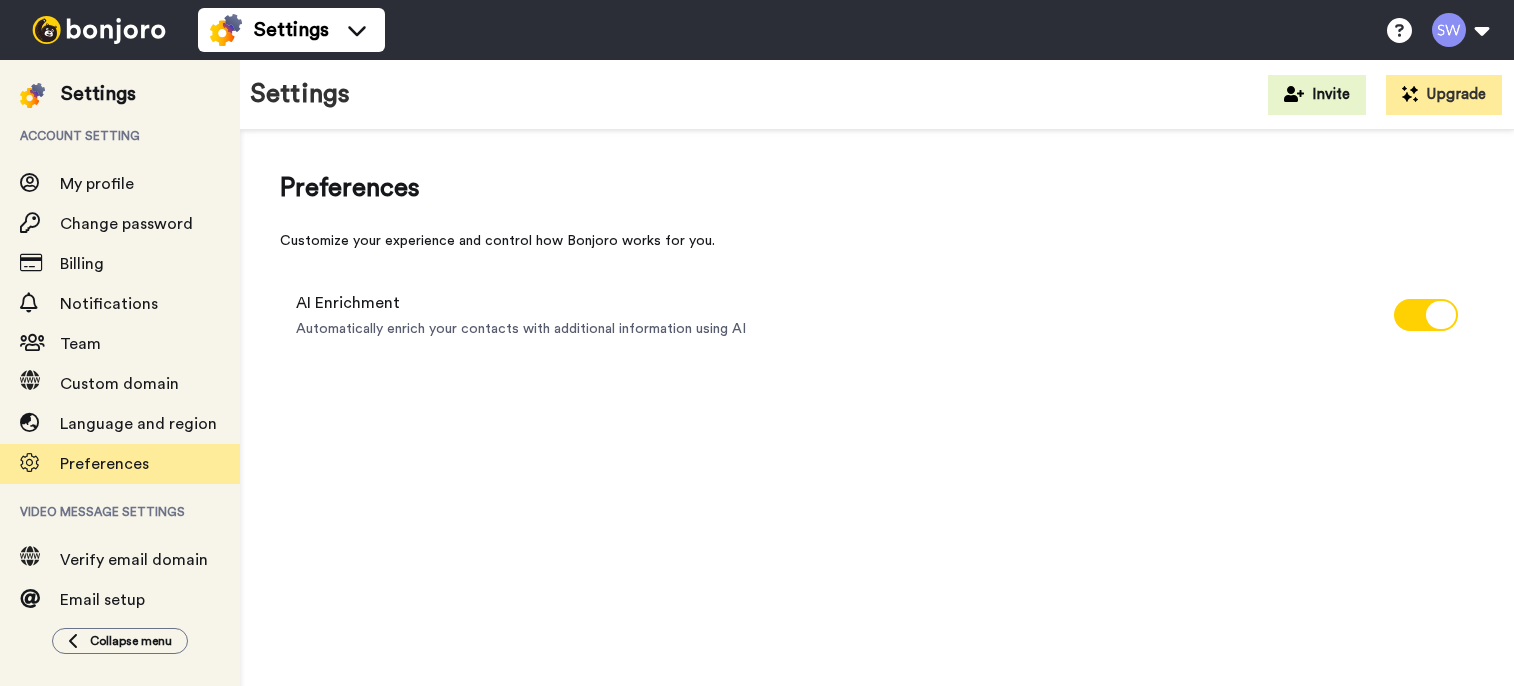 scroll, scrollTop: 0, scrollLeft: 0, axis: both 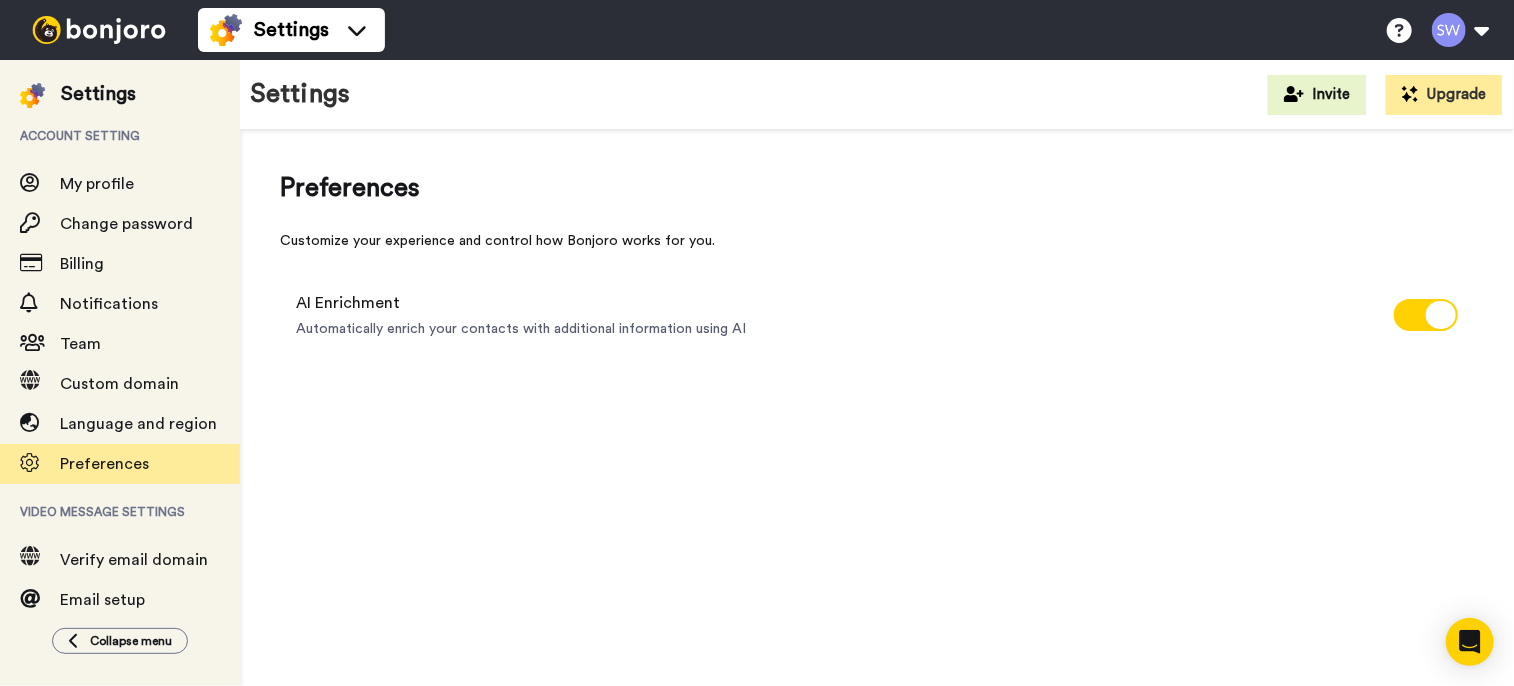 click at bounding box center (99, 30) 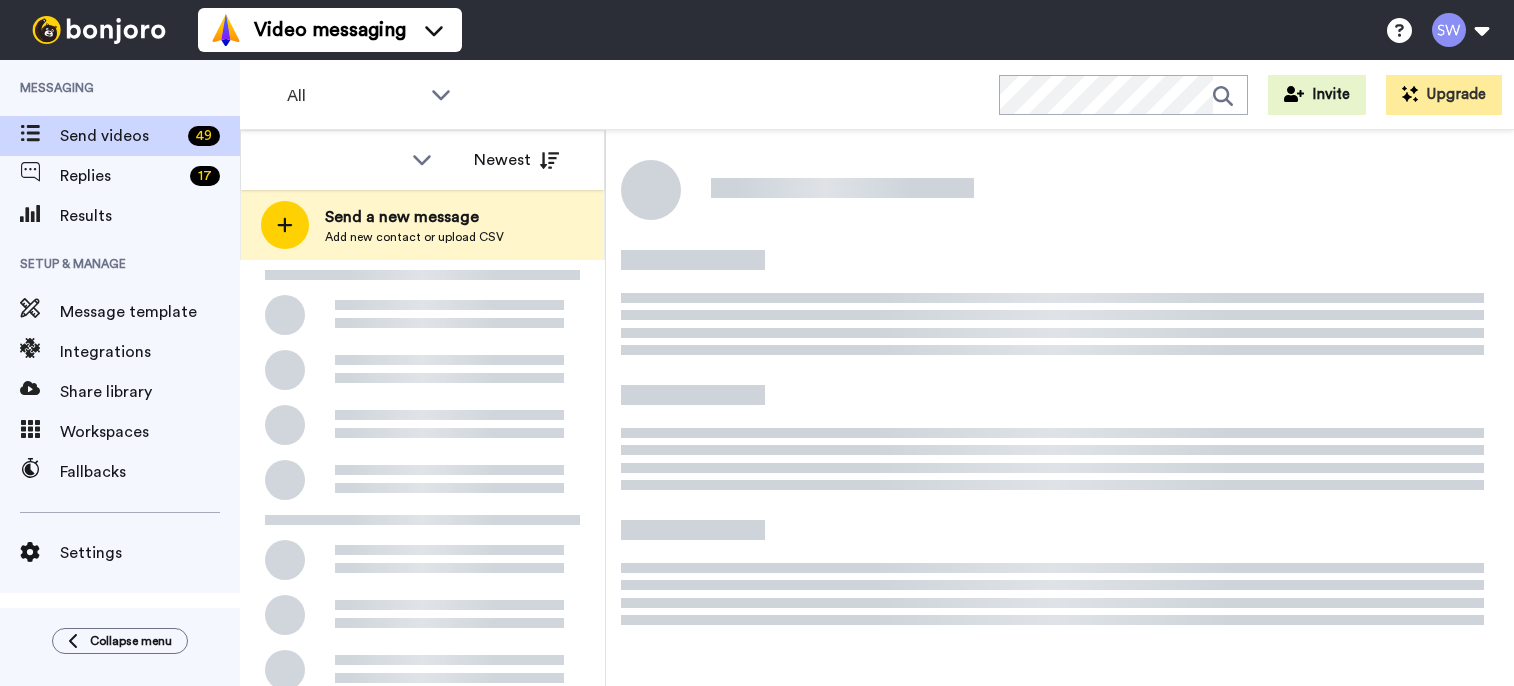 scroll, scrollTop: 0, scrollLeft: 0, axis: both 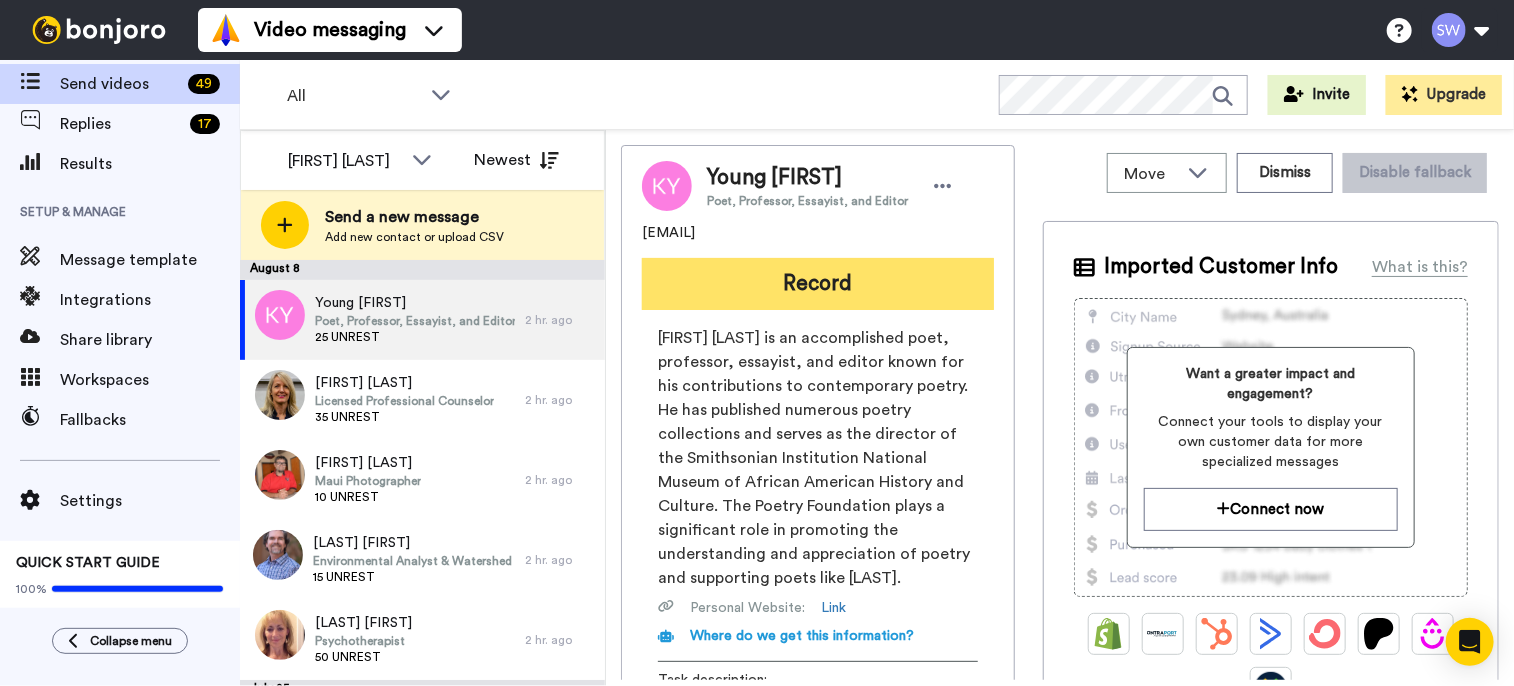 click on "Record" at bounding box center [818, 284] 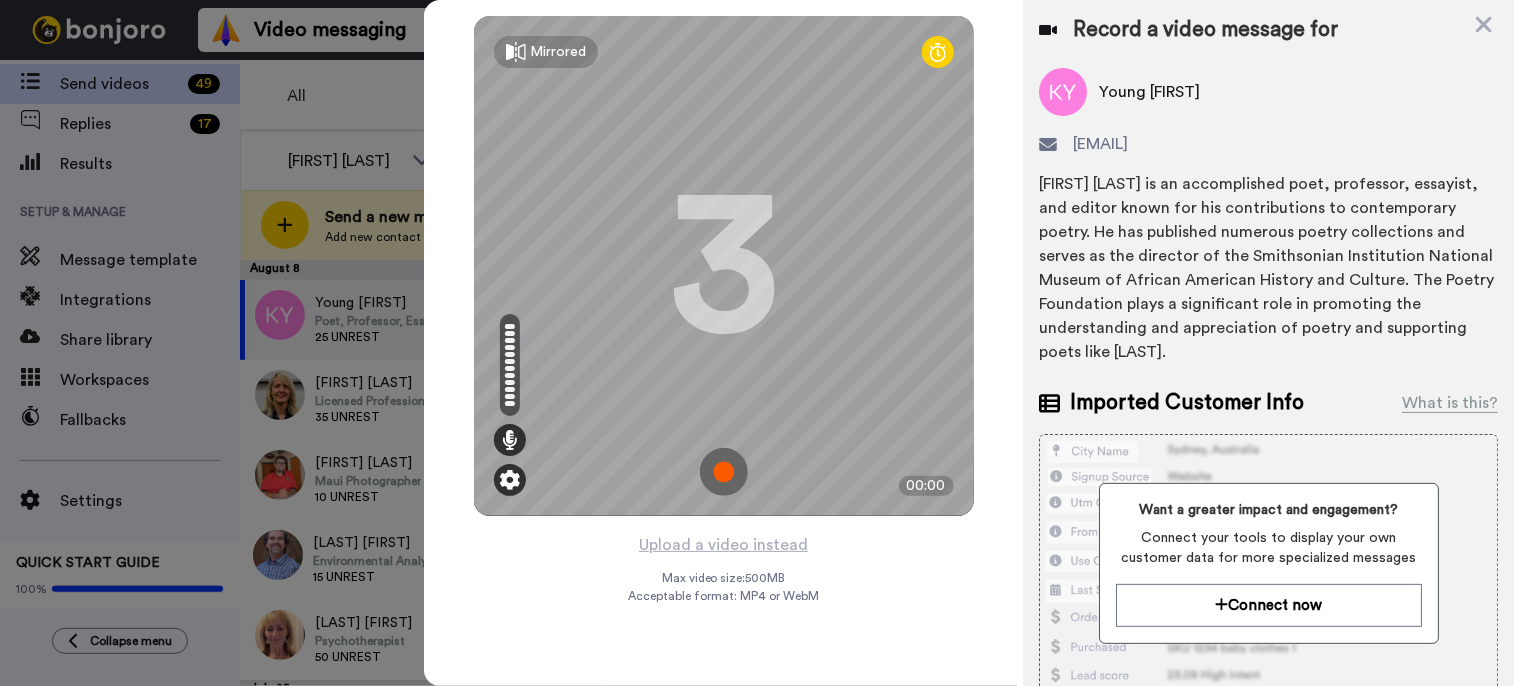click at bounding box center [510, 480] 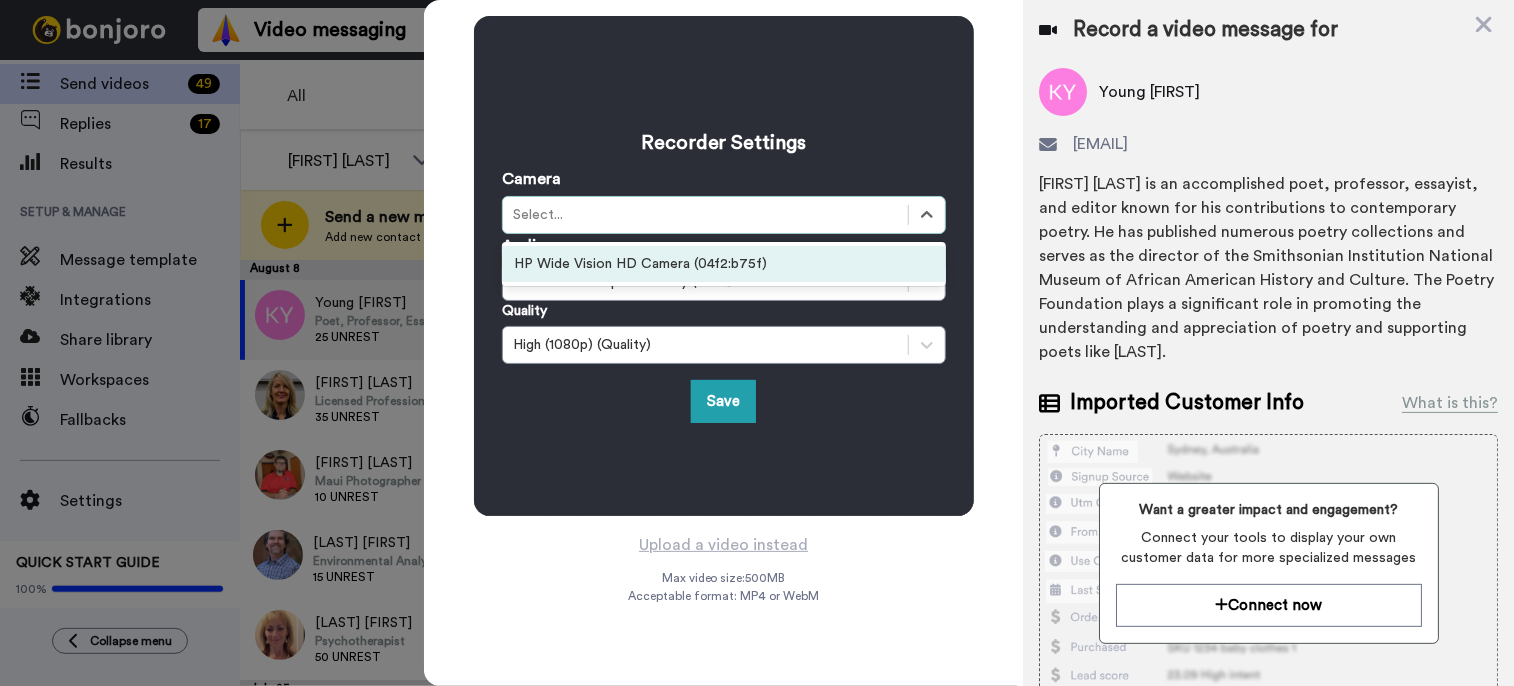 click on "Select..." at bounding box center (724, 215) 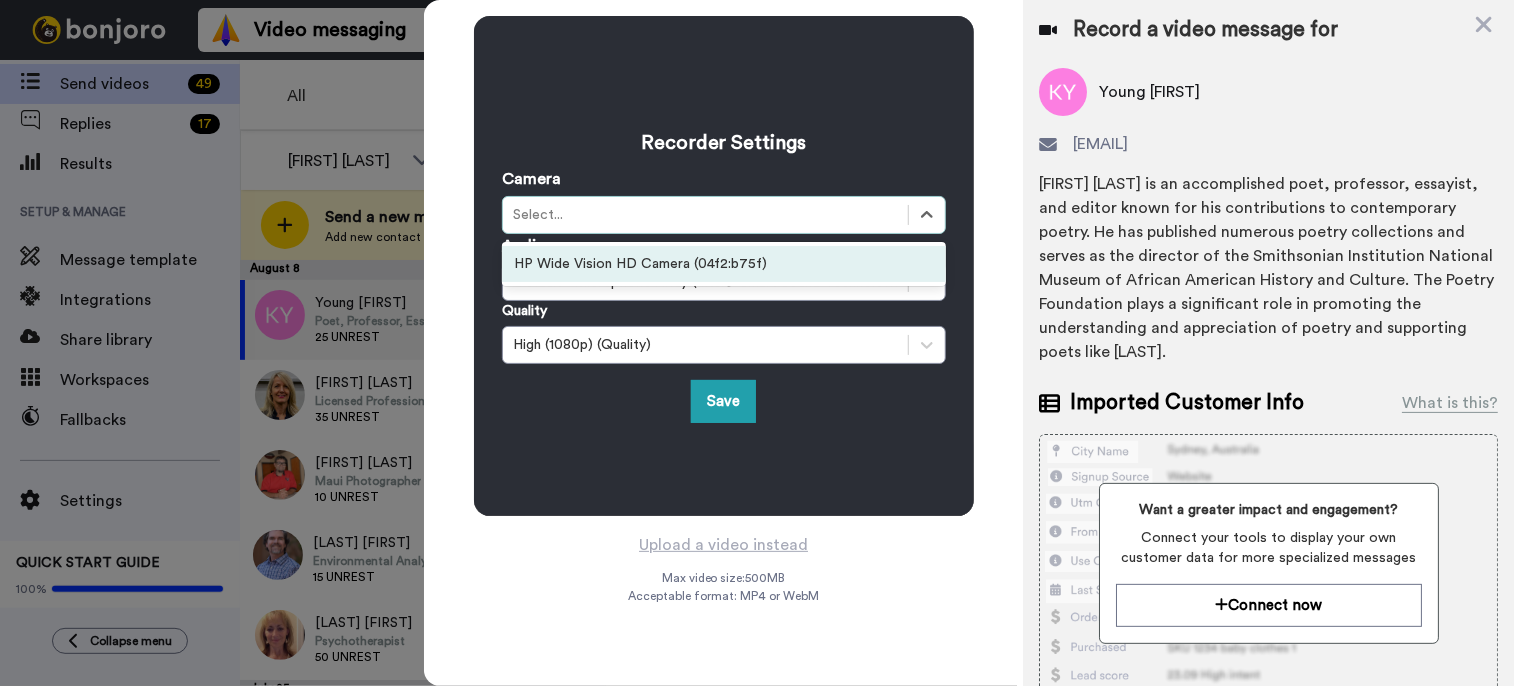 click on "HP Wide Vision HD Camera (04f2:b75f)" at bounding box center (724, 264) 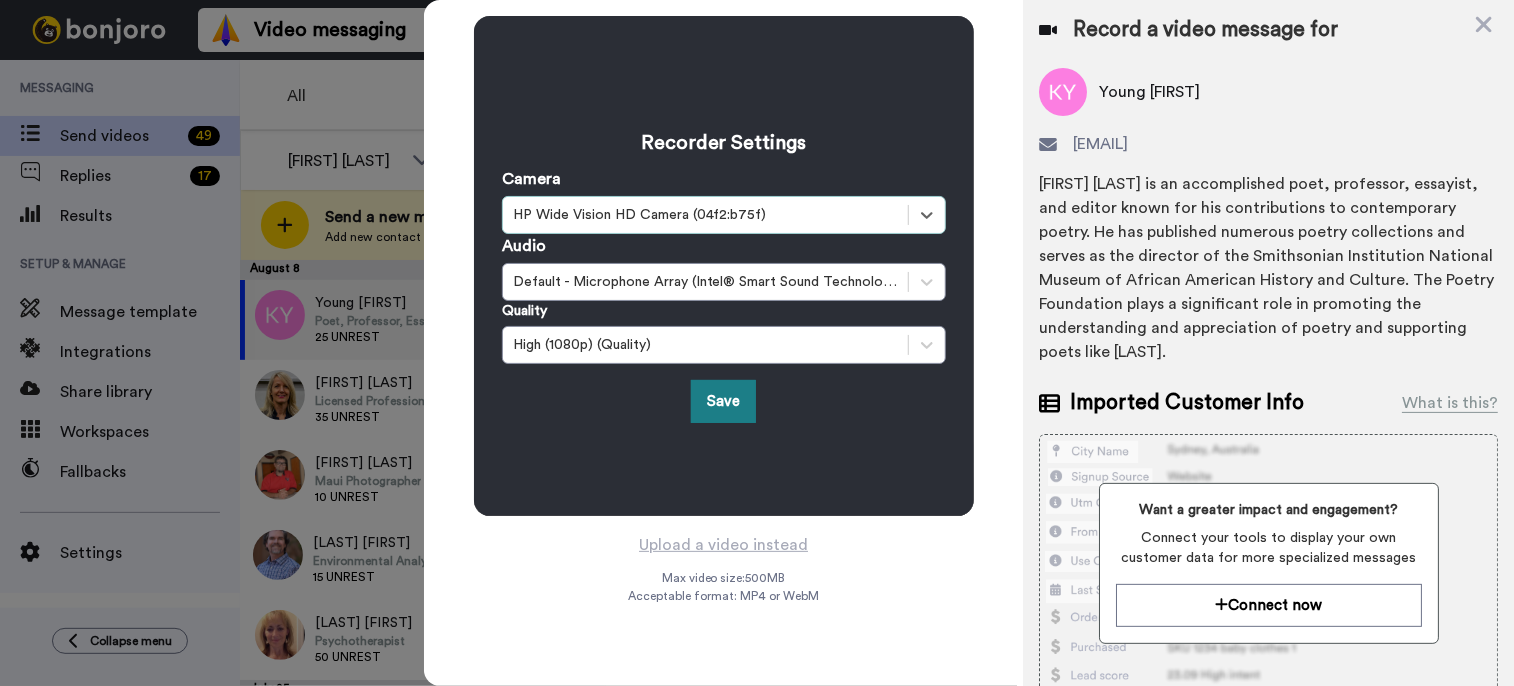 click on "Save" at bounding box center [723, 401] 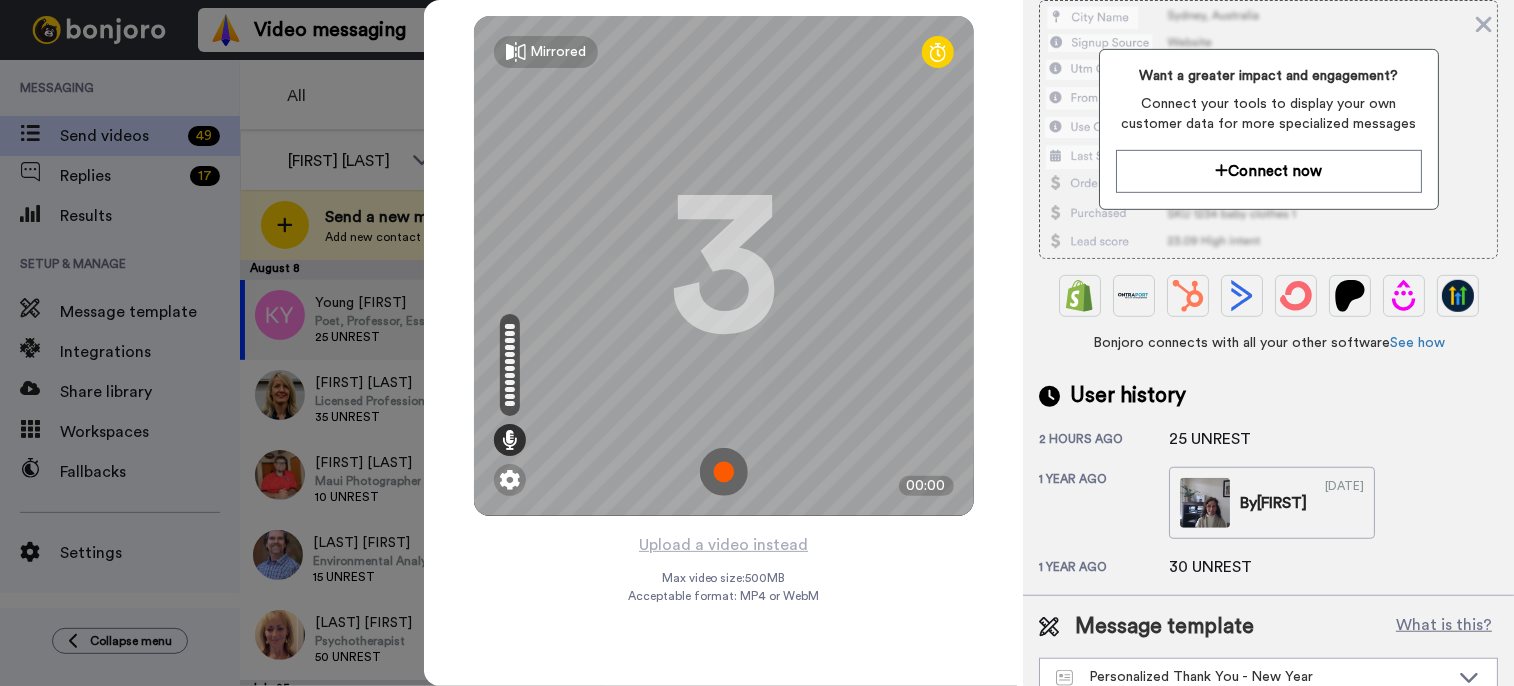 scroll, scrollTop: 458, scrollLeft: 0, axis: vertical 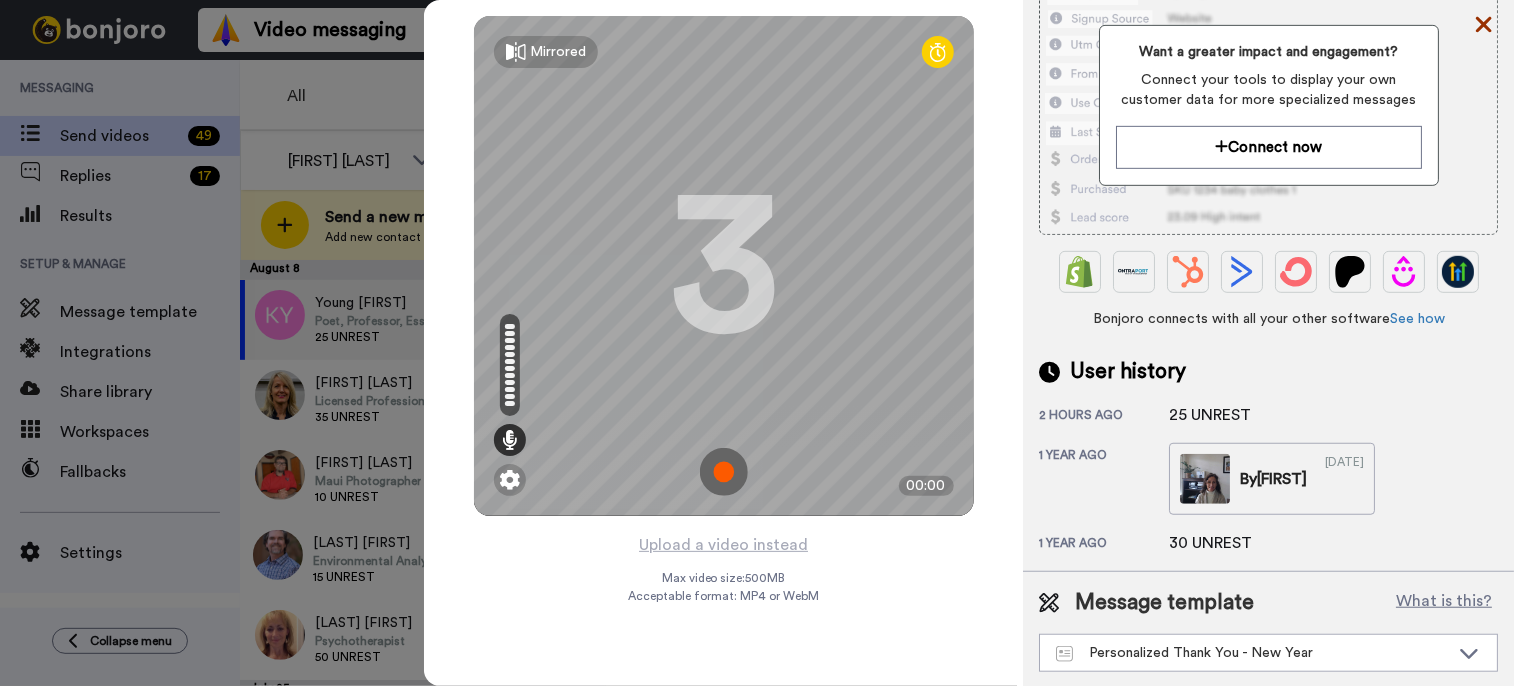click 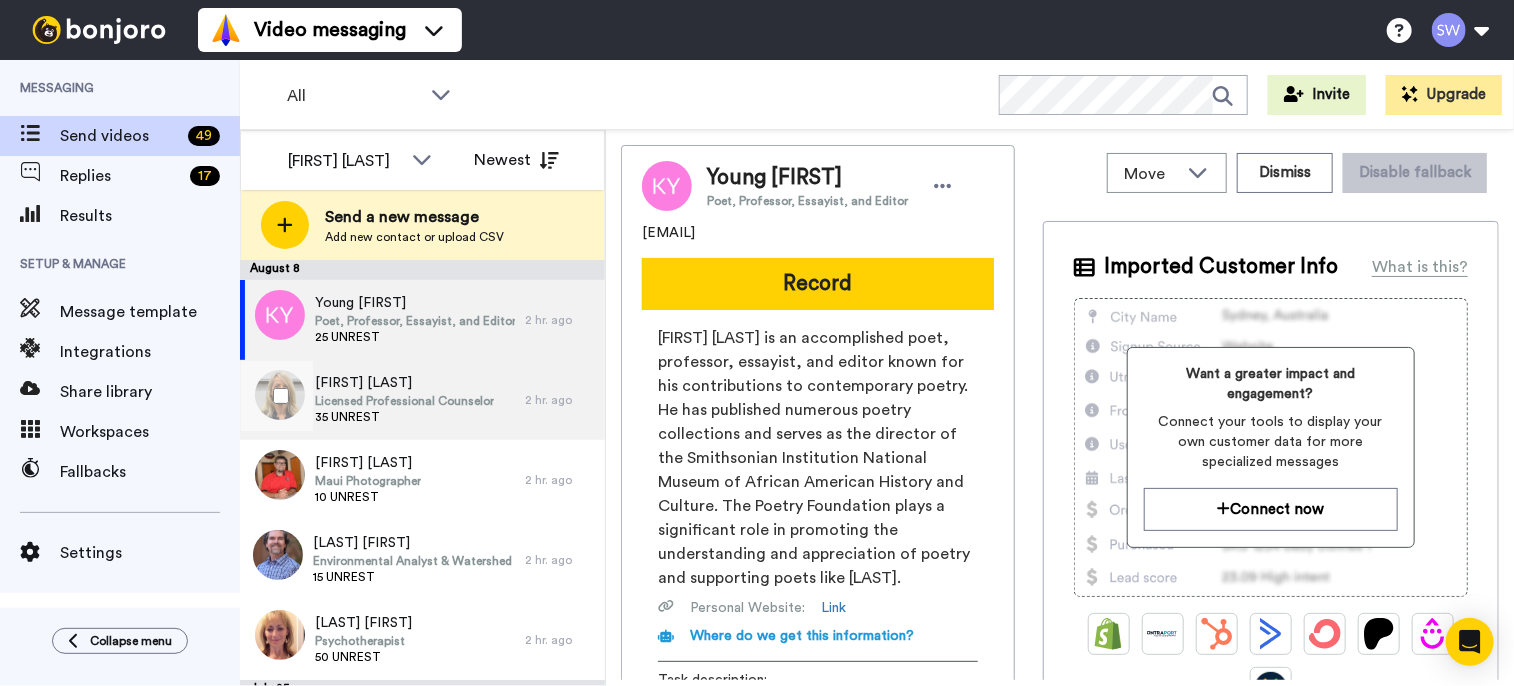 click on "[FIRST] [LAST]" at bounding box center (404, 383) 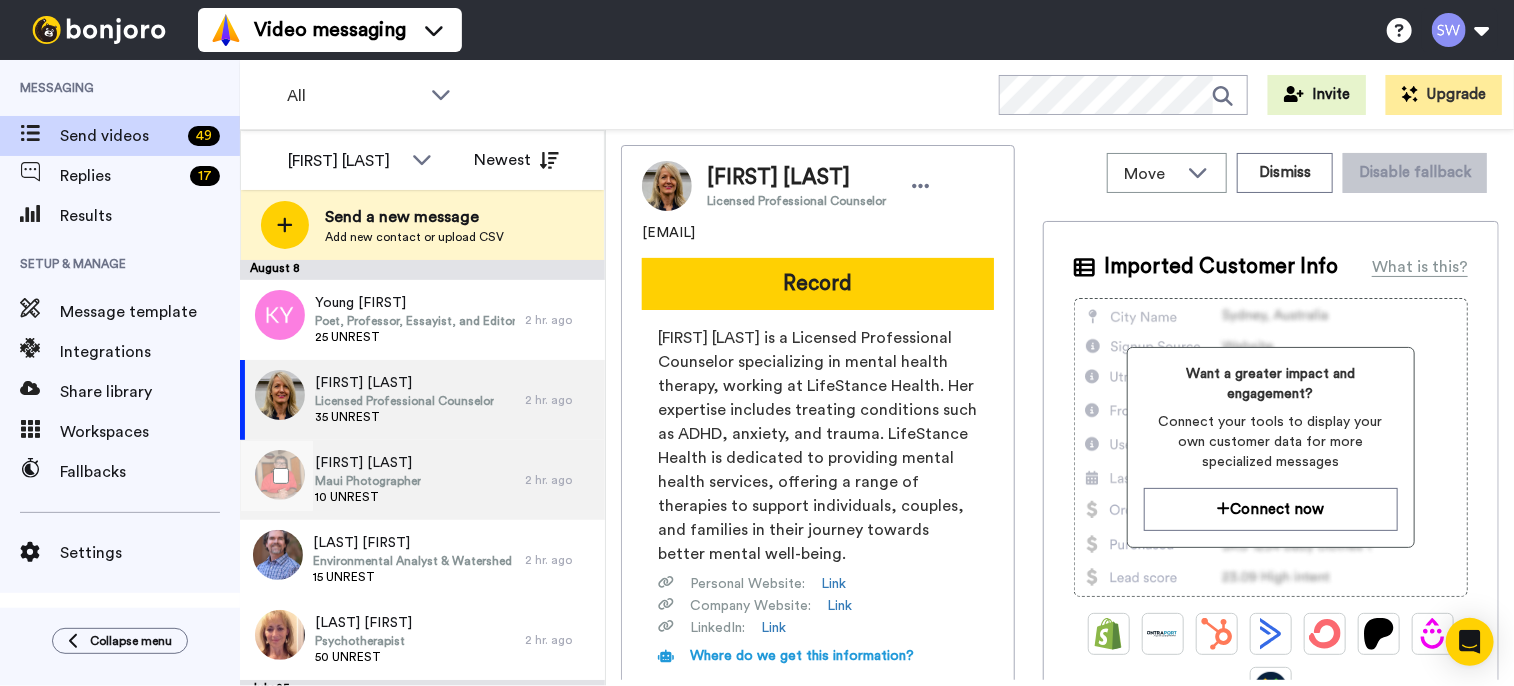 click on "[FIRST] [LAST]" at bounding box center [368, 463] 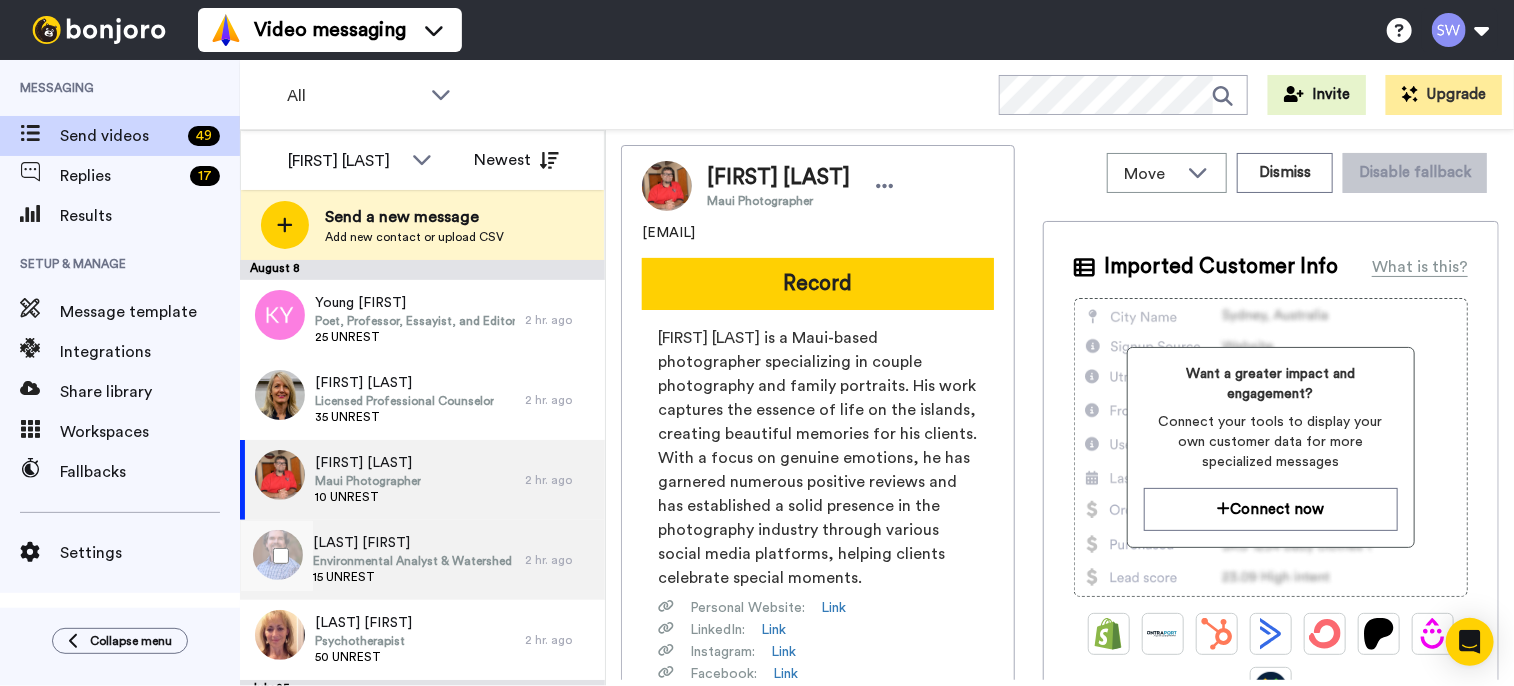 click on "[LAST] [FIRST]" at bounding box center (414, 543) 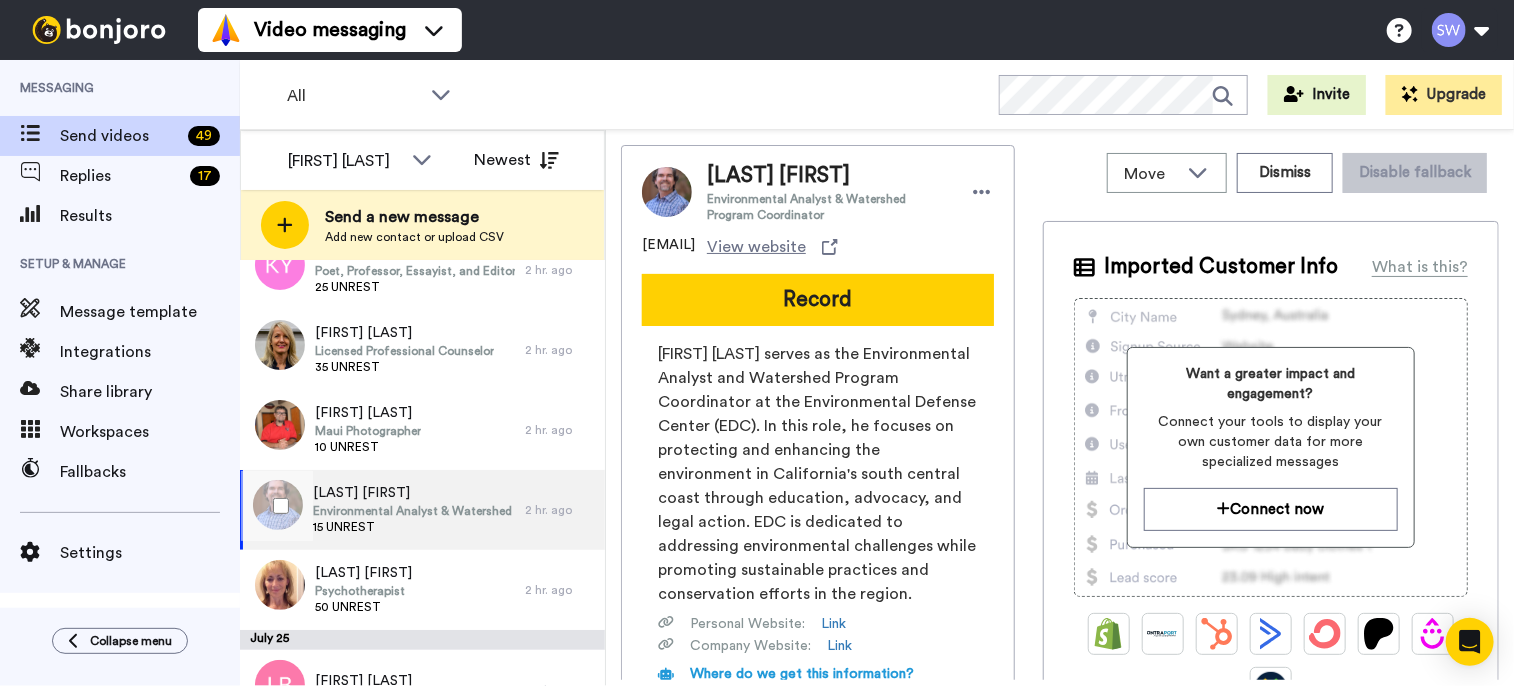 scroll, scrollTop: 56, scrollLeft: 0, axis: vertical 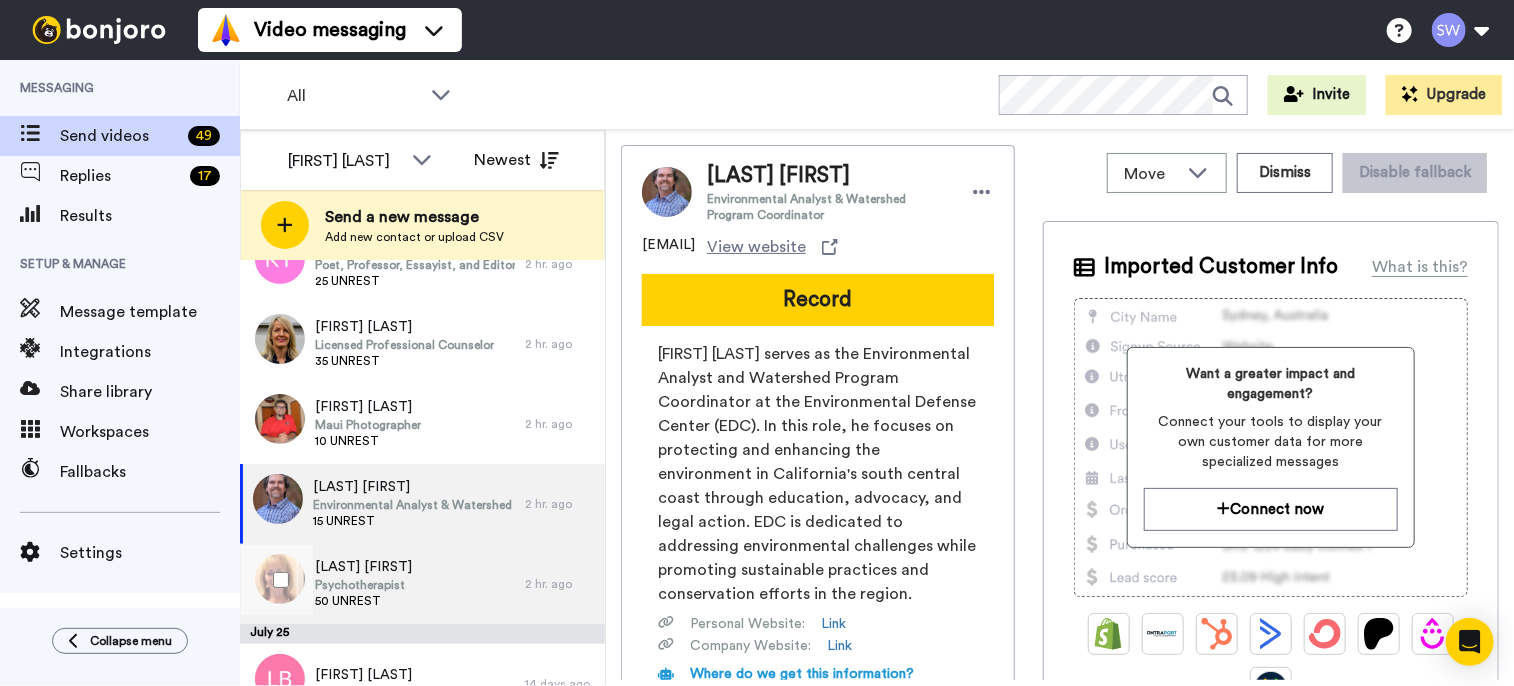 click on "[LAST] [FIRST]" at bounding box center (363, 567) 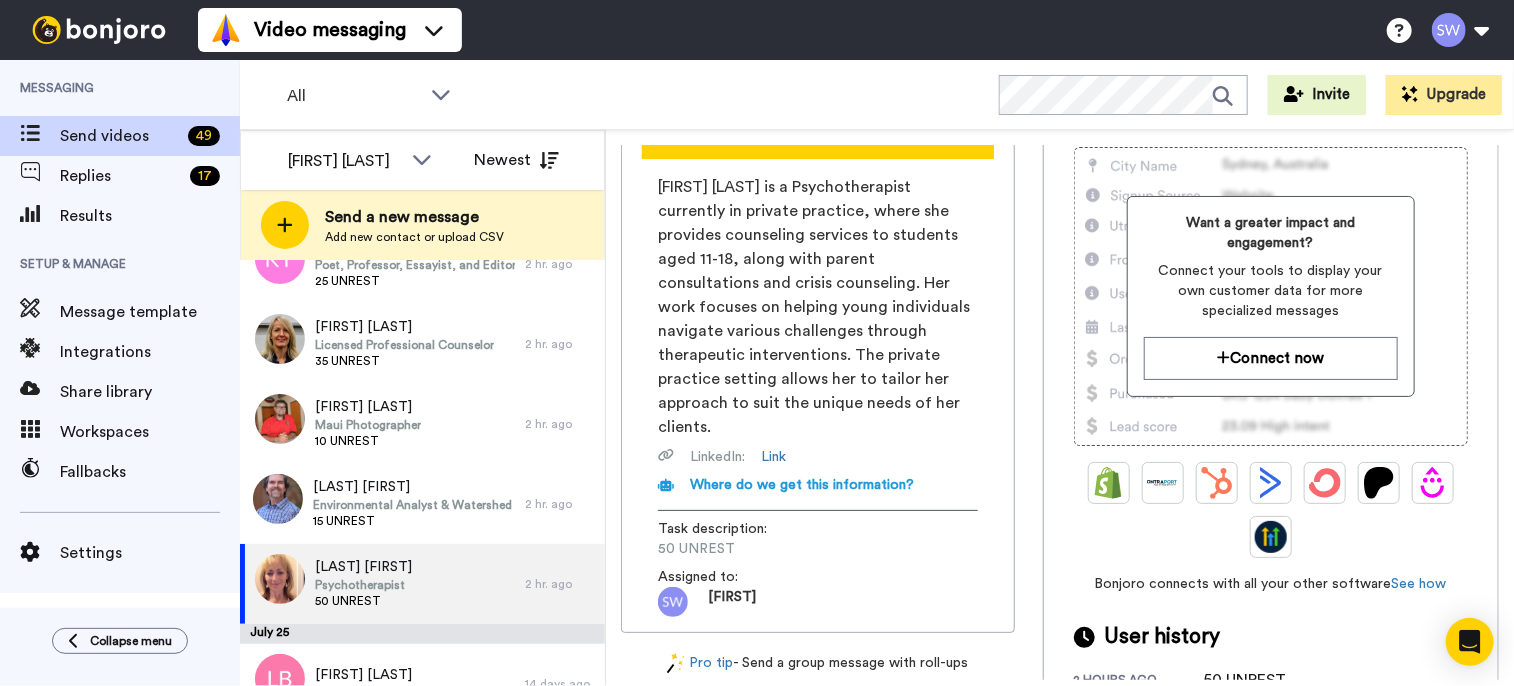 scroll, scrollTop: 156, scrollLeft: 0, axis: vertical 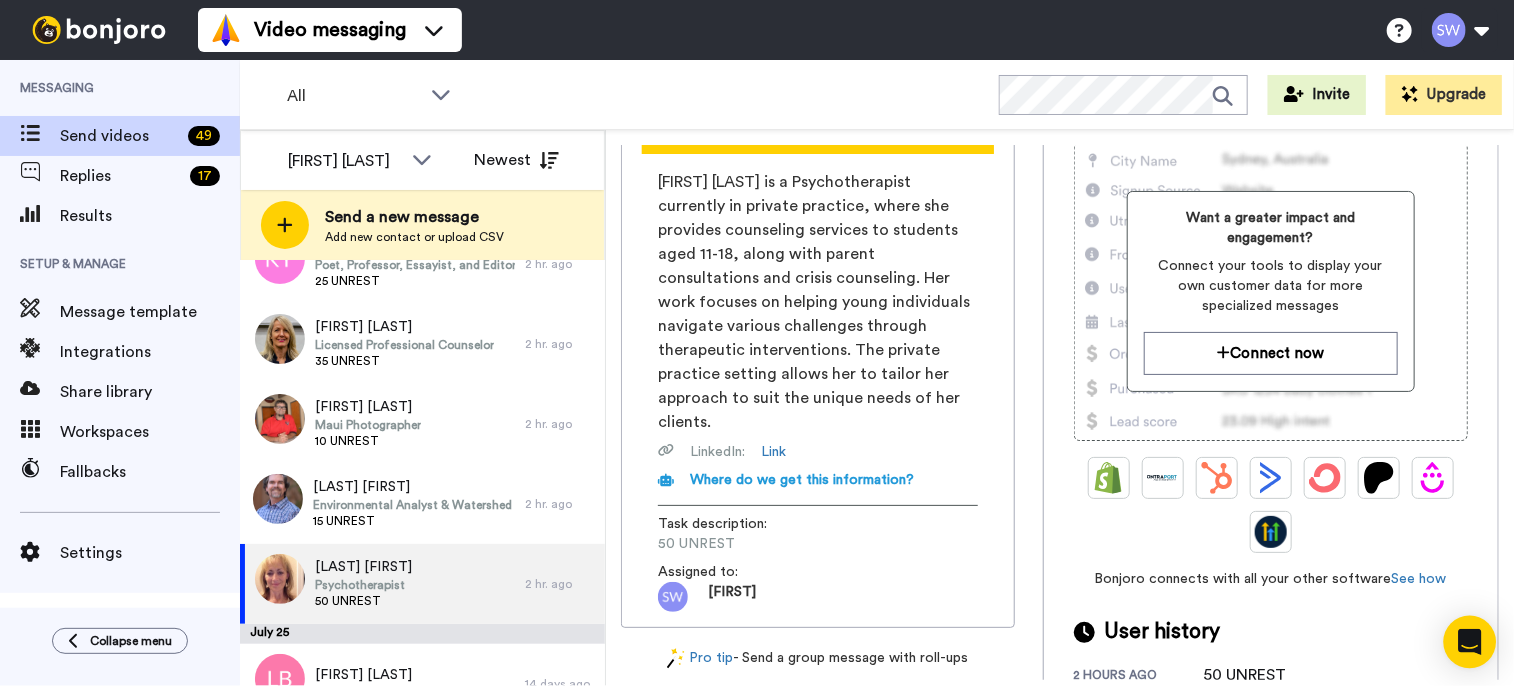 click 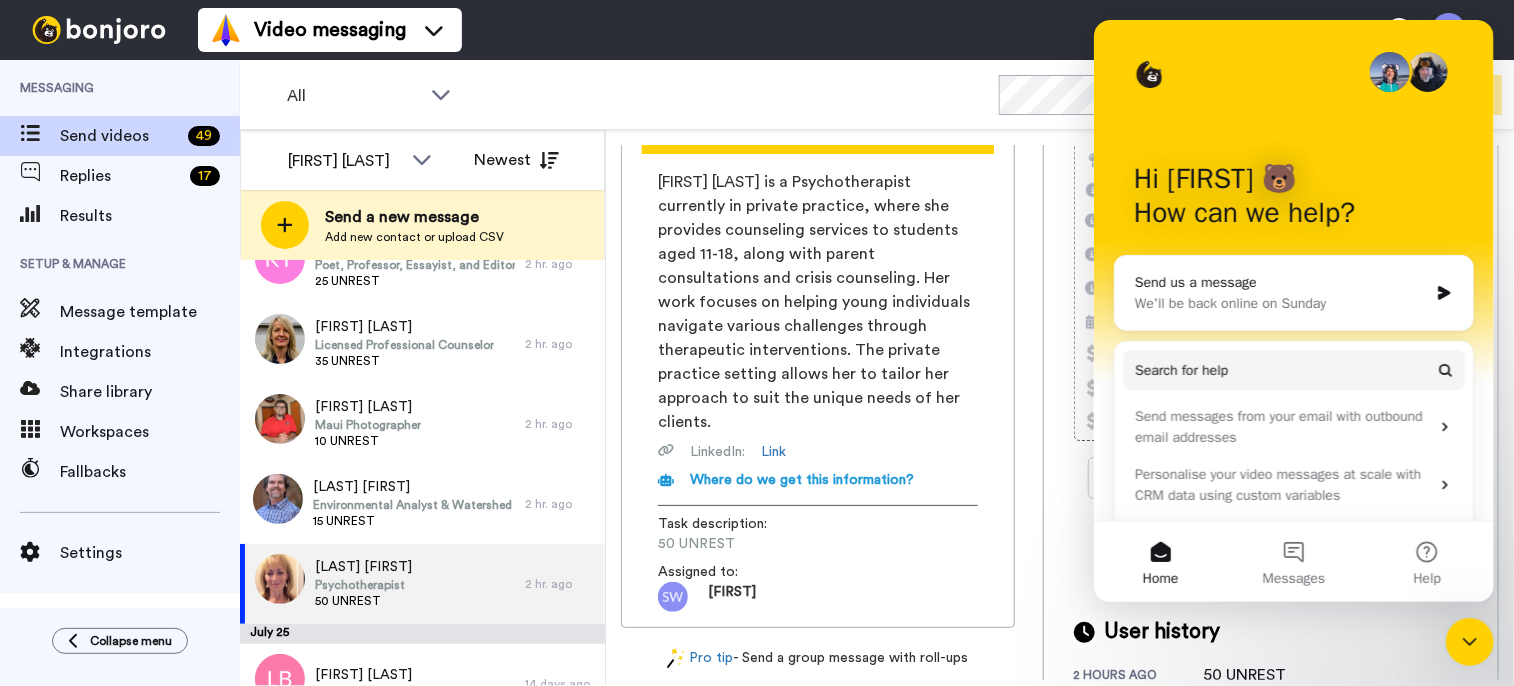 scroll, scrollTop: 0, scrollLeft: 0, axis: both 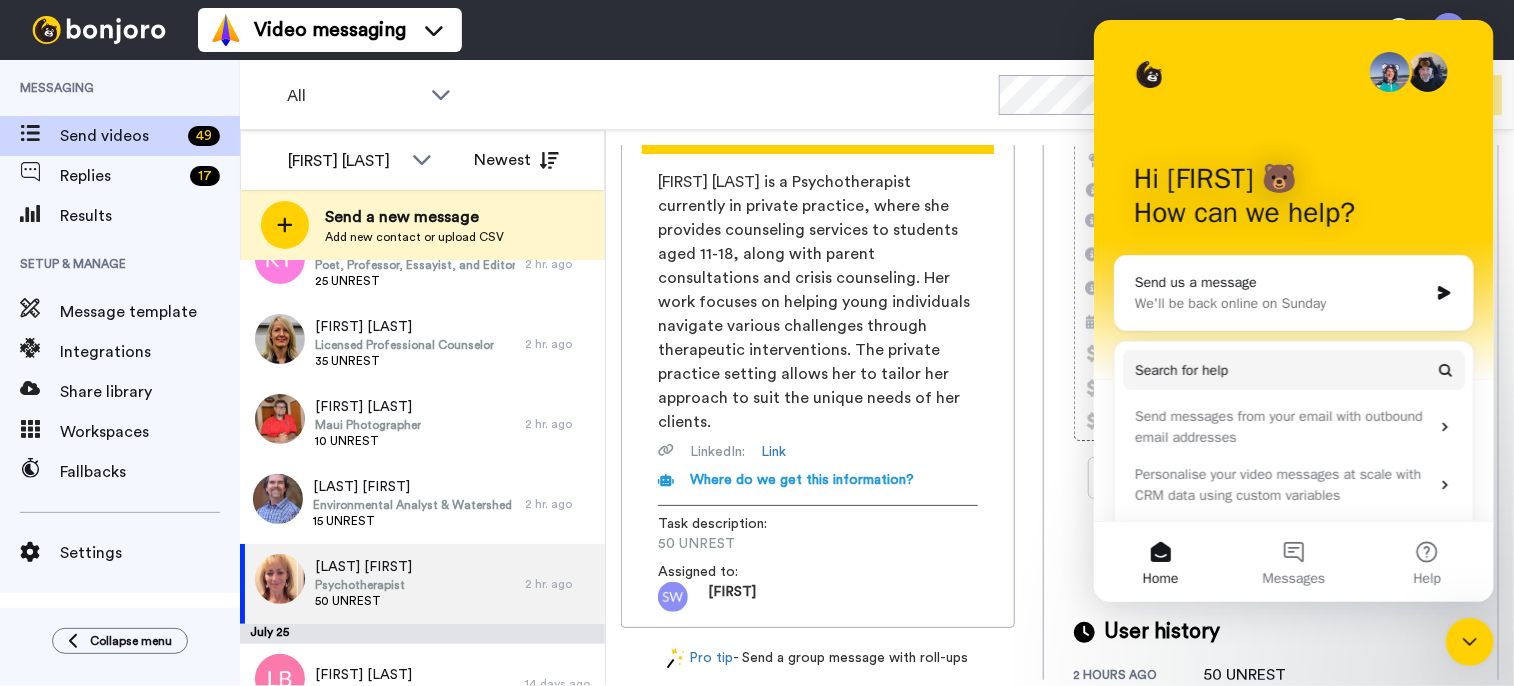 click on "All
Invite Upgrade" at bounding box center [877, 95] 